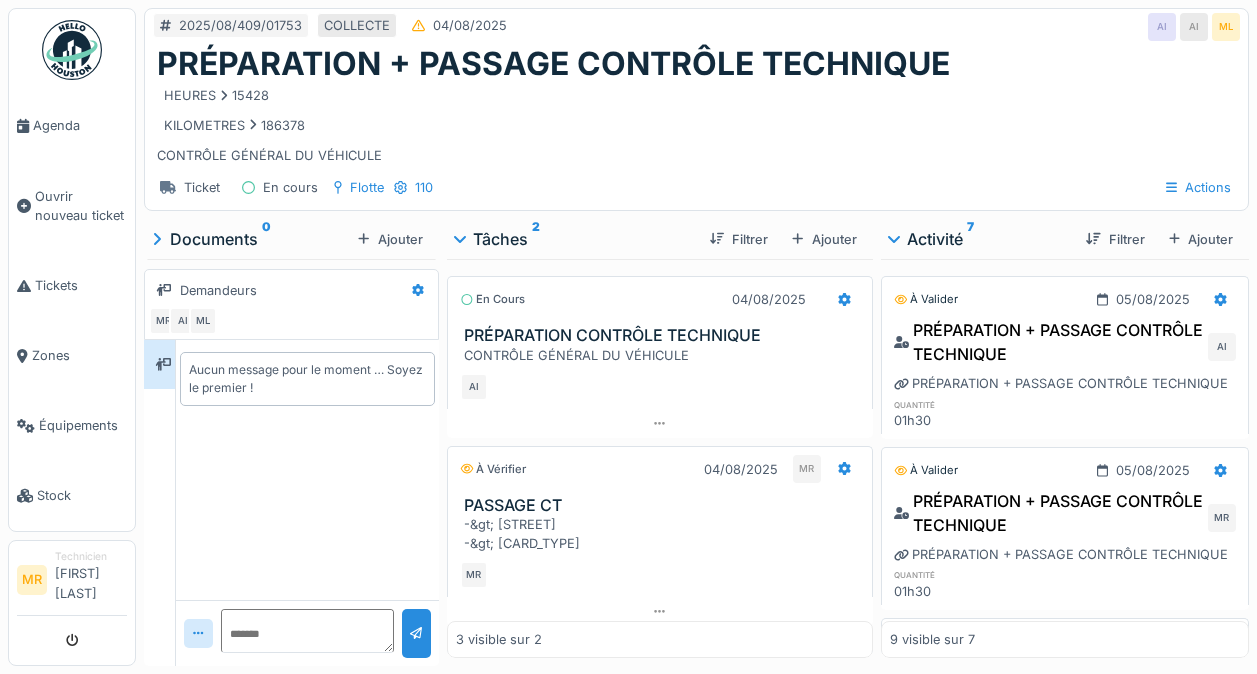 scroll, scrollTop: 15, scrollLeft: 0, axis: vertical 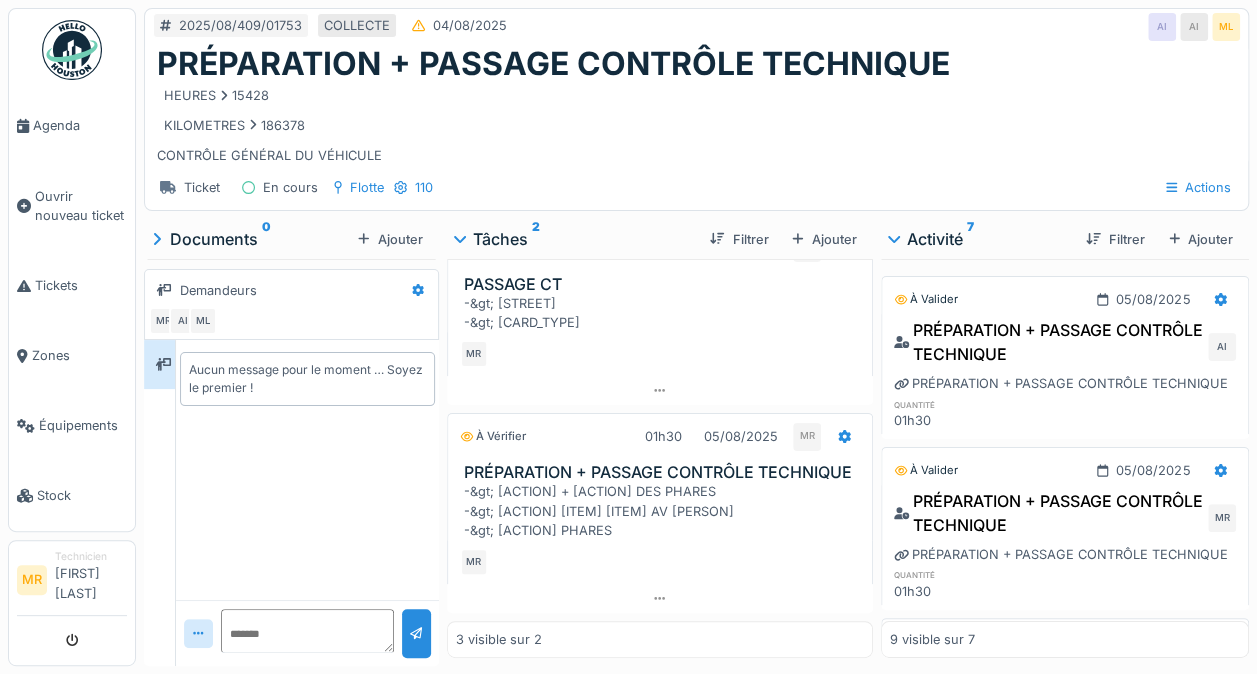 click on "Ouvrir nouveau ticket" at bounding box center (81, 206) 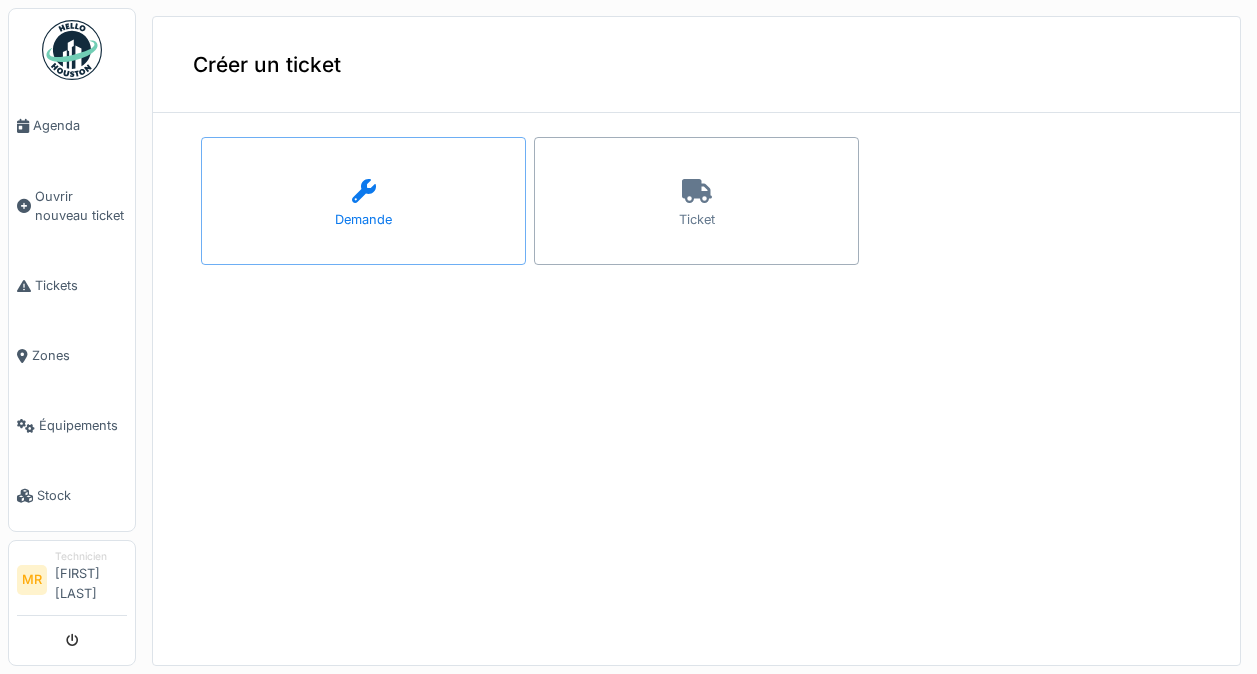 scroll, scrollTop: 0, scrollLeft: 0, axis: both 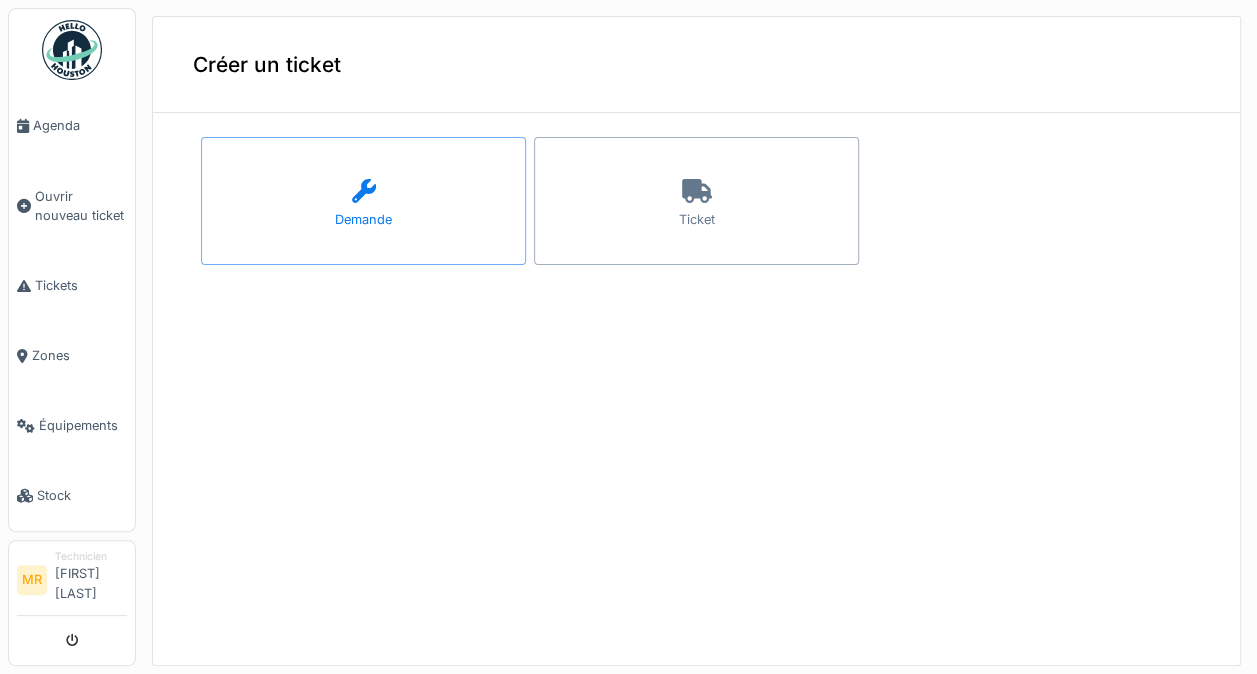 click 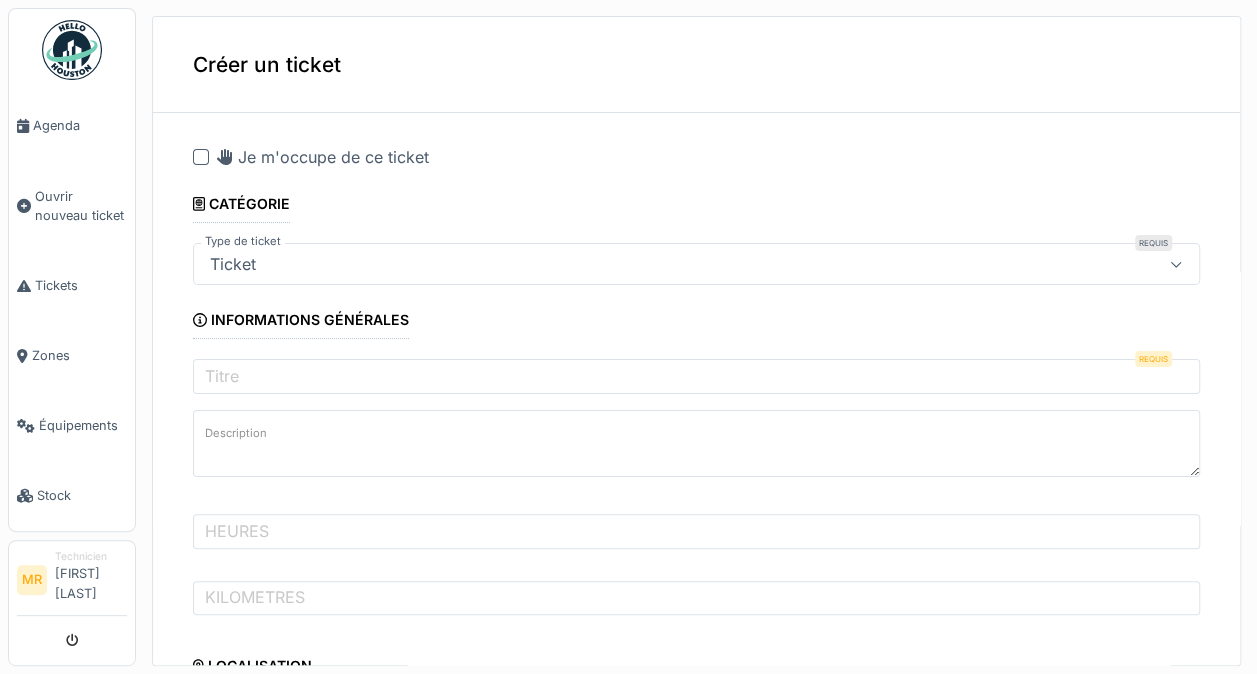 click at bounding box center [201, 157] 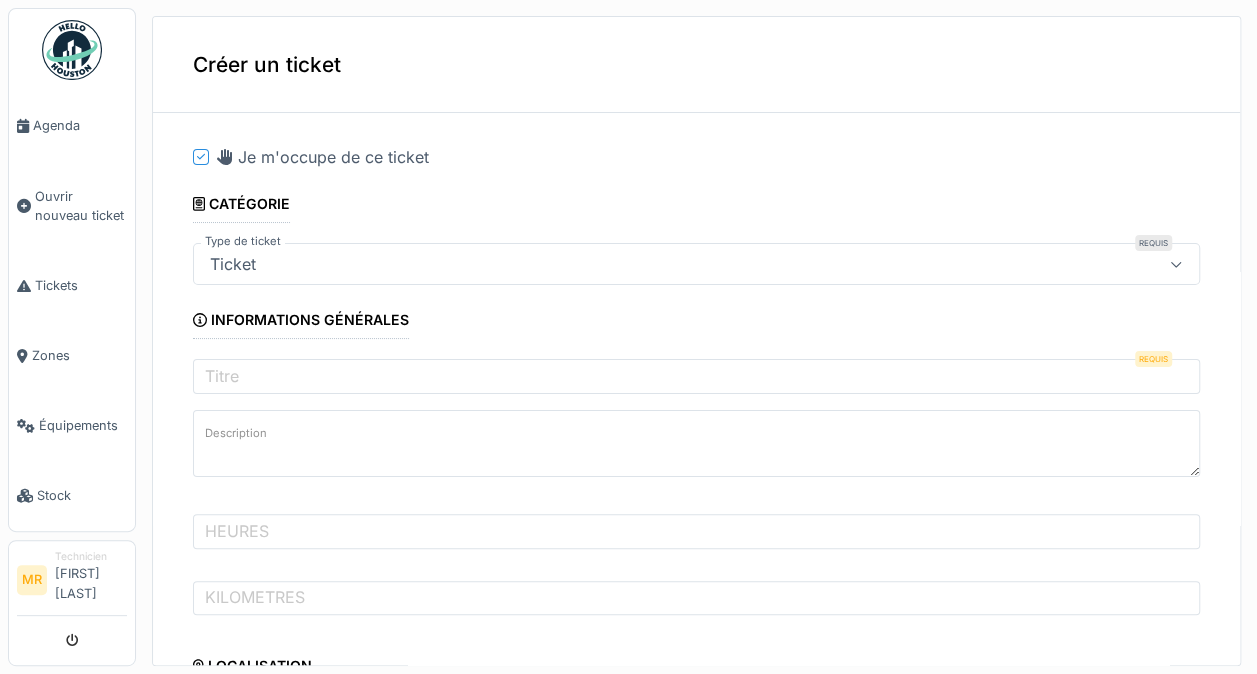 click on "Ticket" at bounding box center [646, 264] 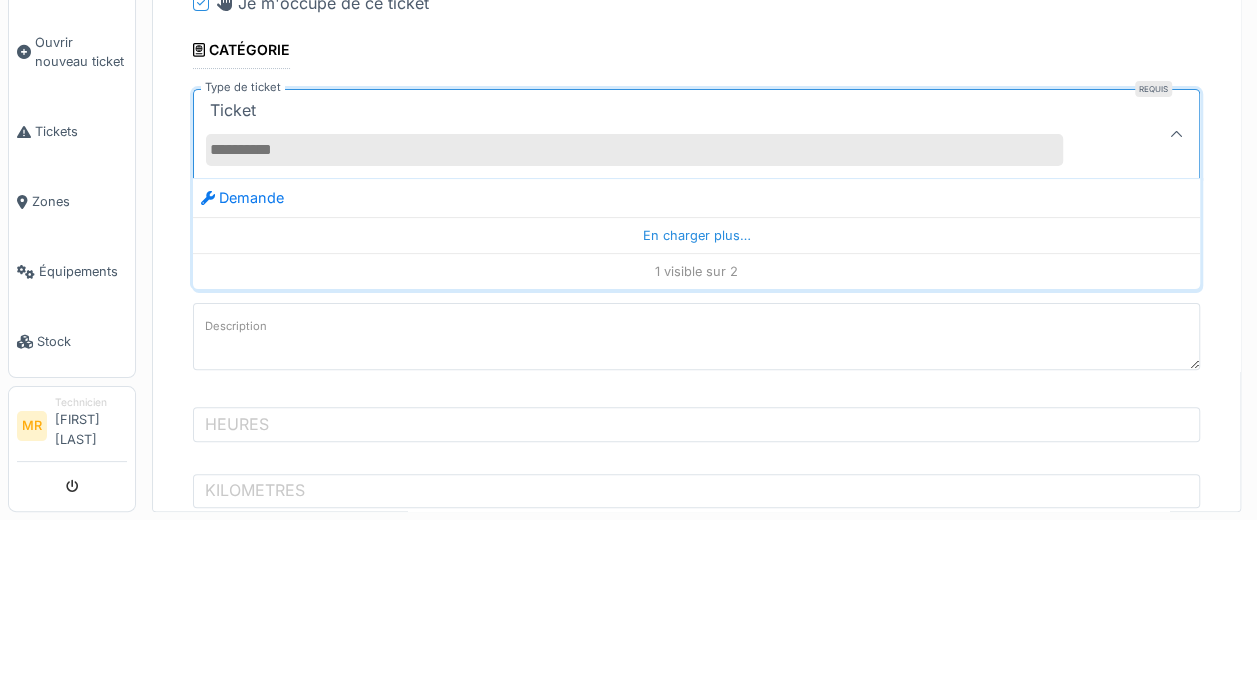 click on "**********" at bounding box center [696, 877] 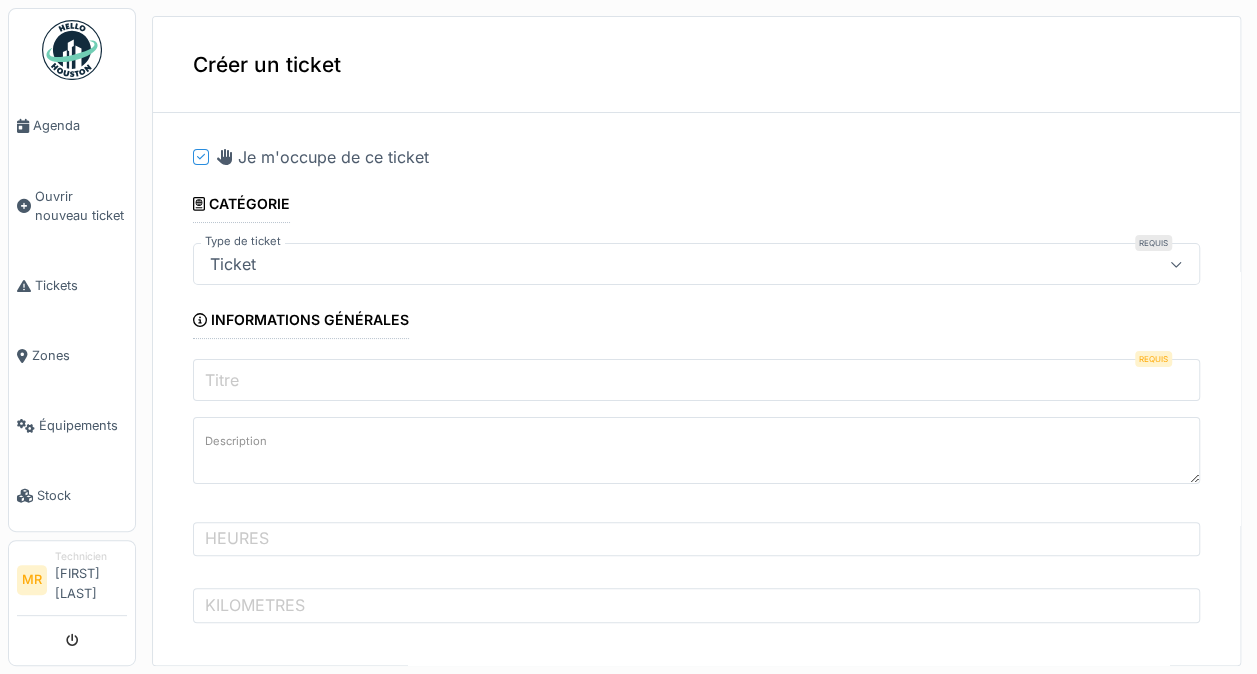 click on "Titre" at bounding box center [696, 380] 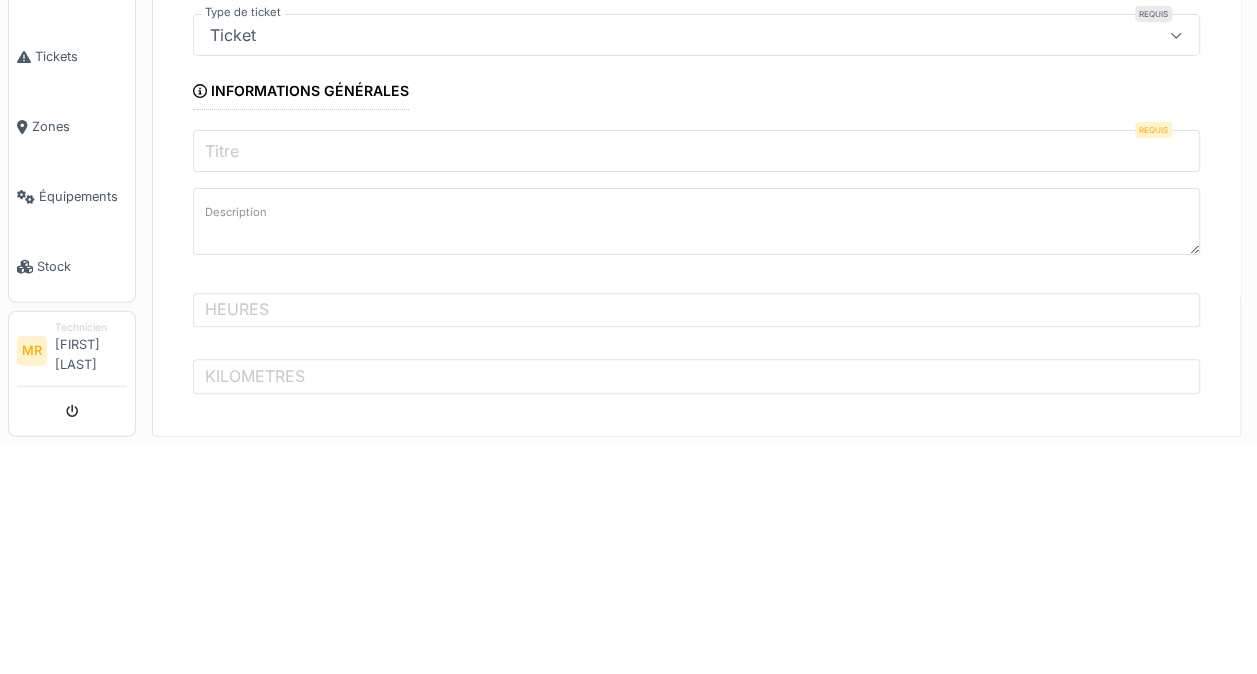 type on "*" 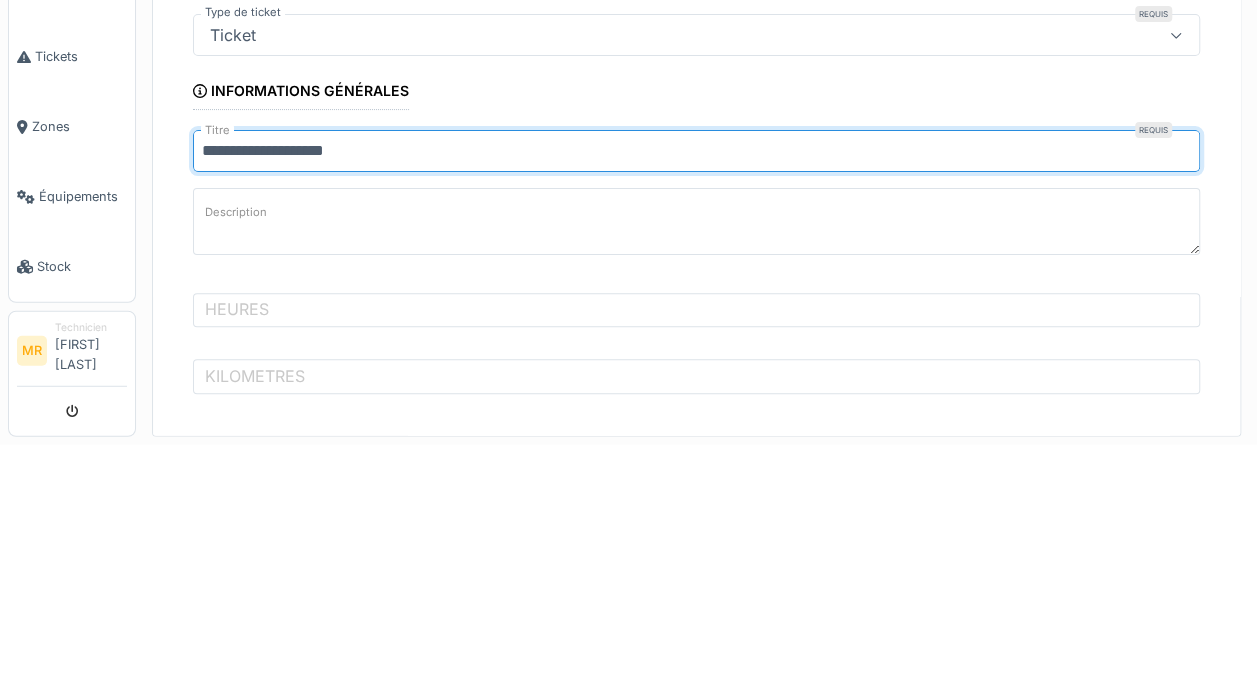 type on "**********" 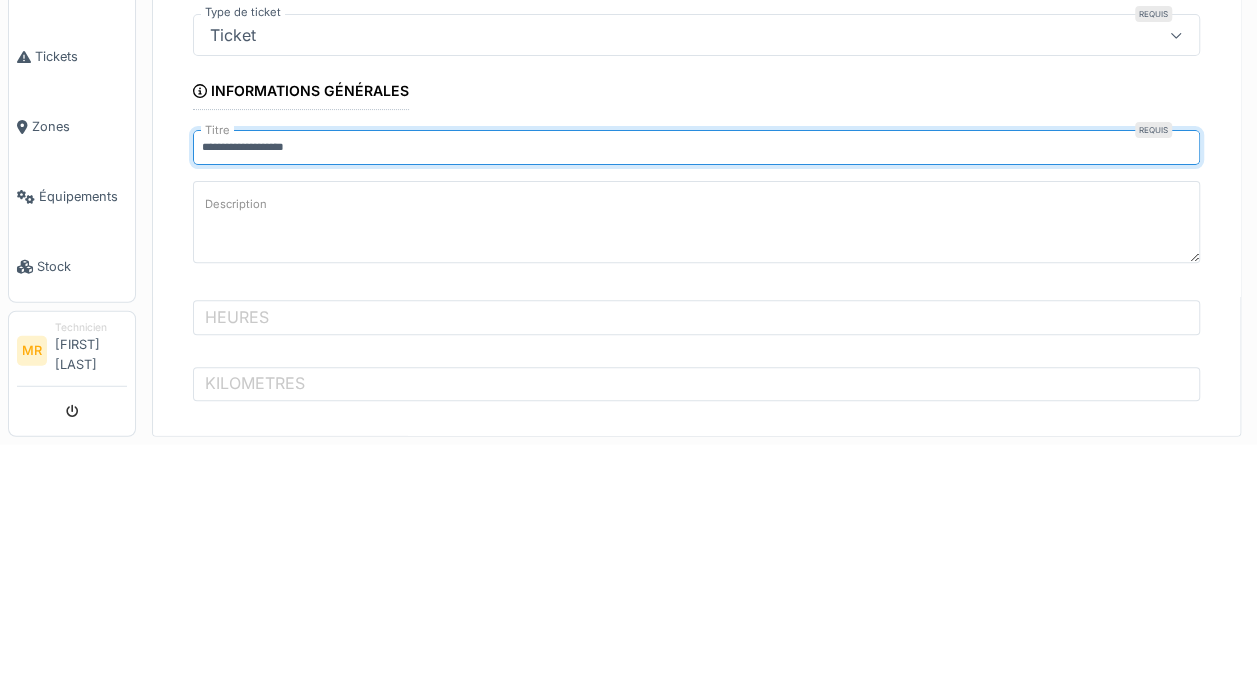 click on "Description" at bounding box center [696, 451] 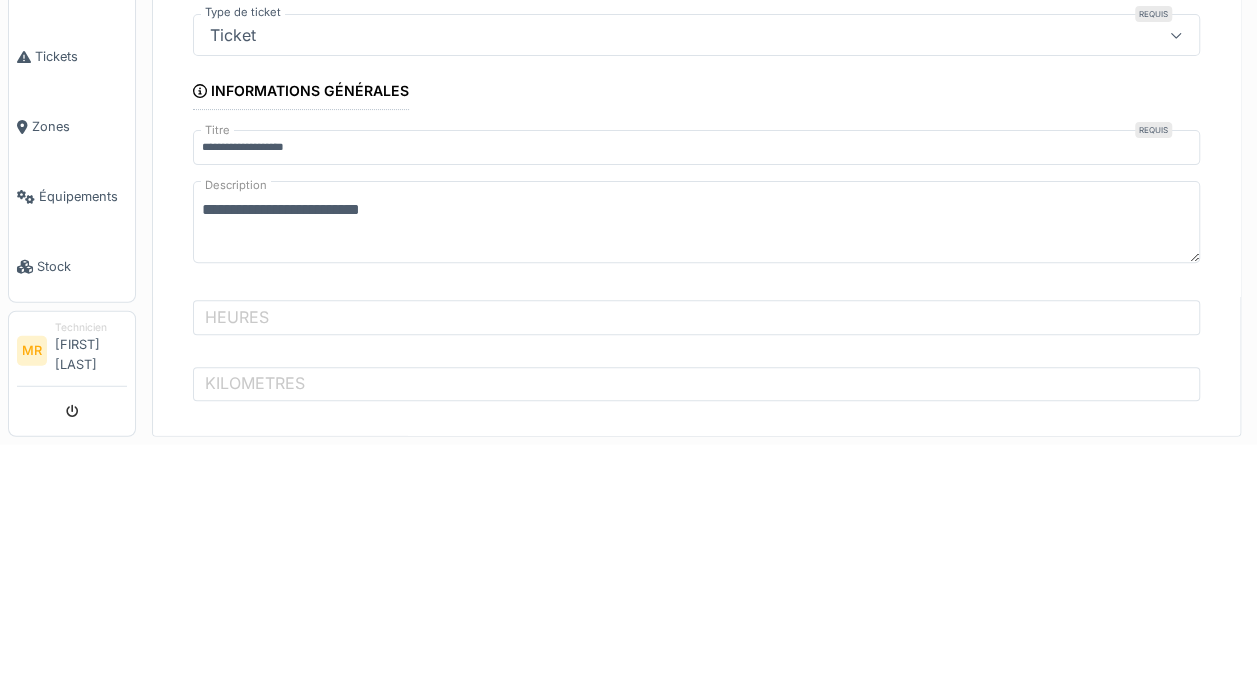 click on "**********" at bounding box center (696, 451) 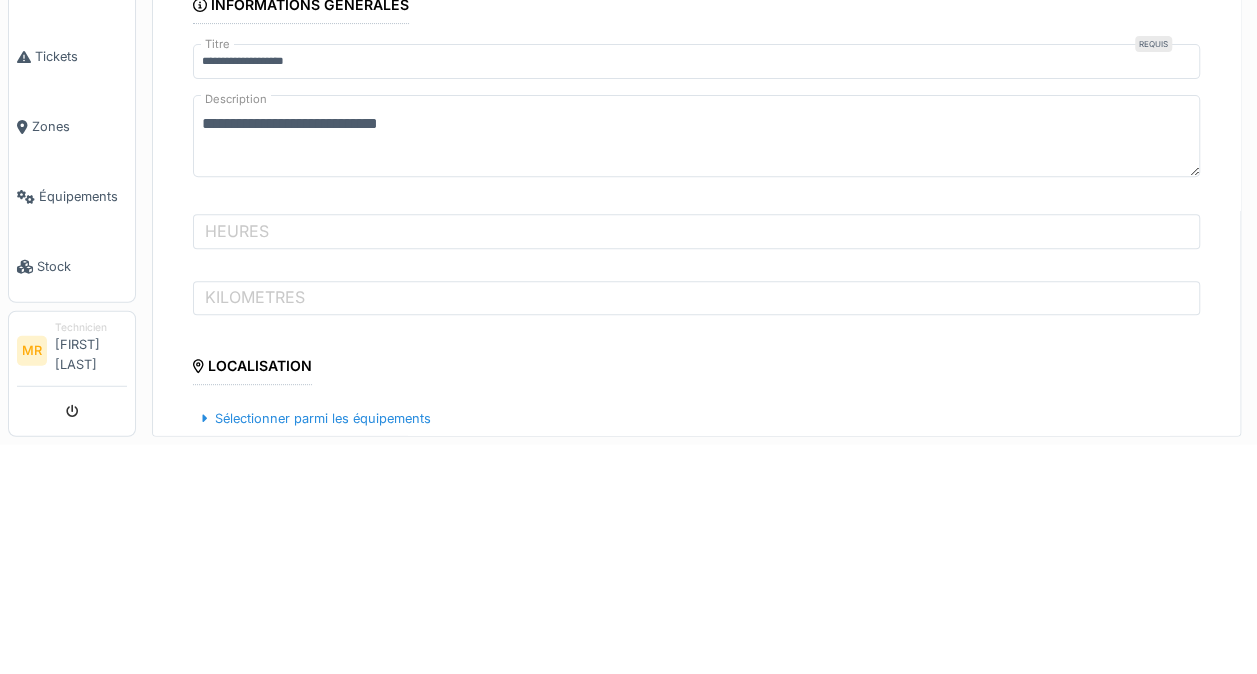 scroll, scrollTop: 178, scrollLeft: 0, axis: vertical 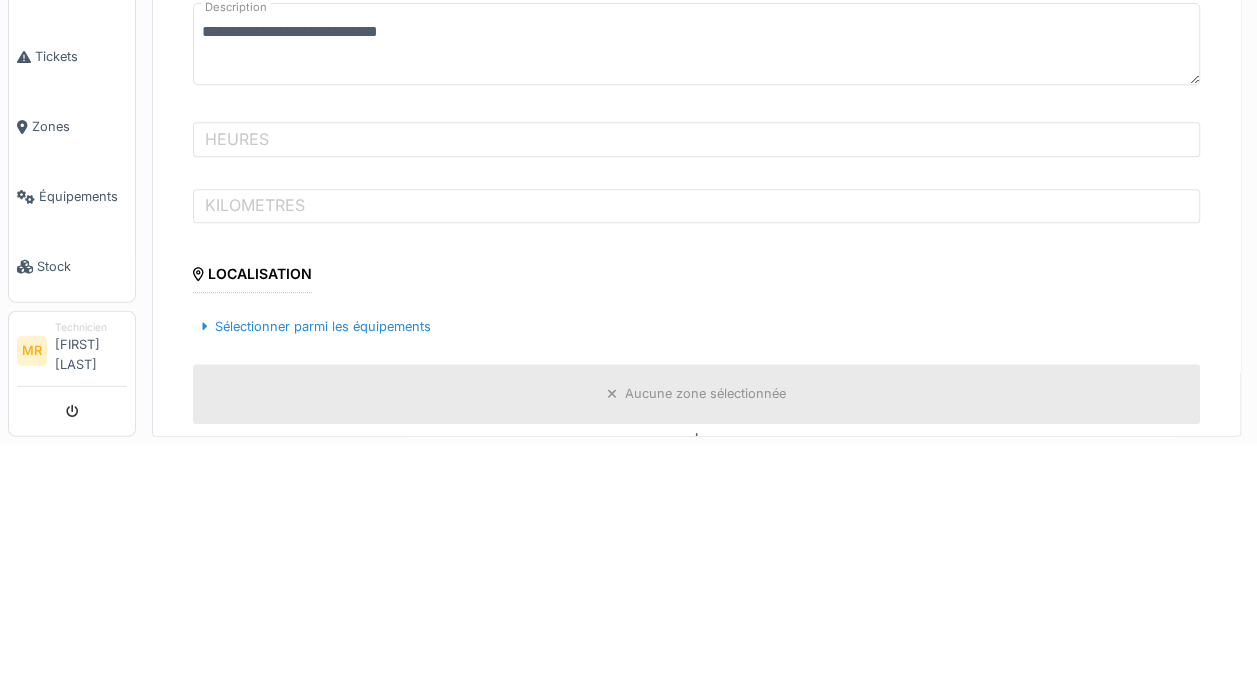 type on "**********" 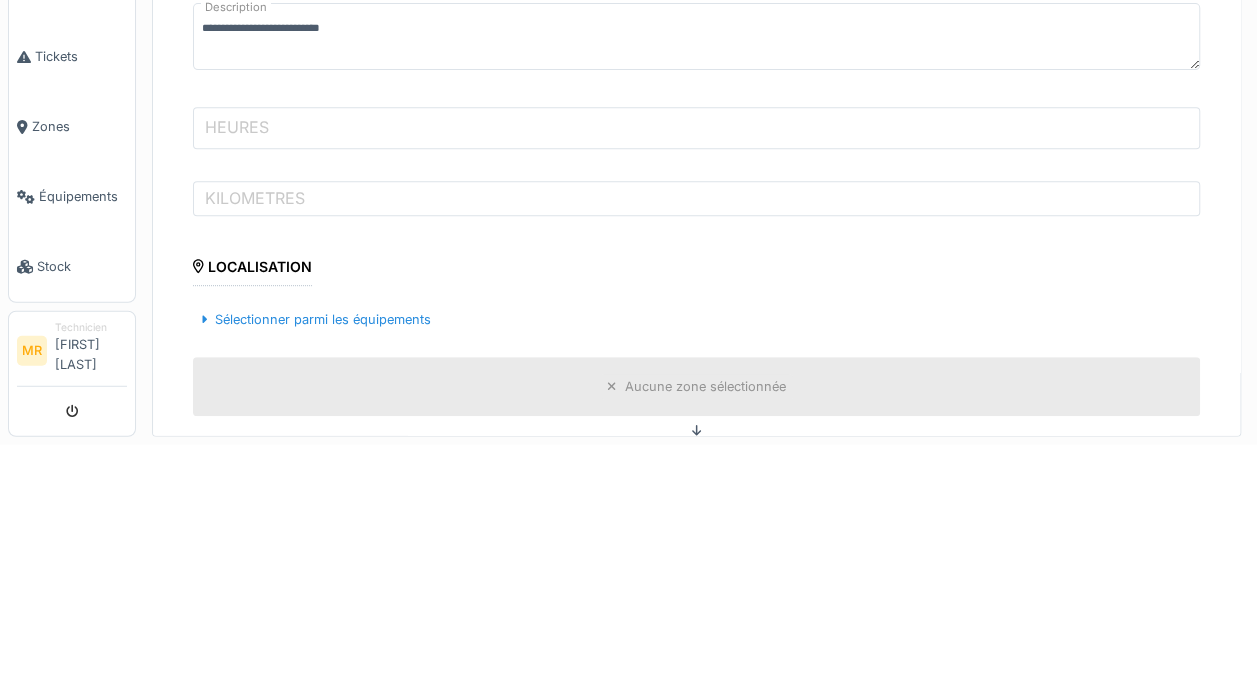 click on "HEURES" at bounding box center [696, 357] 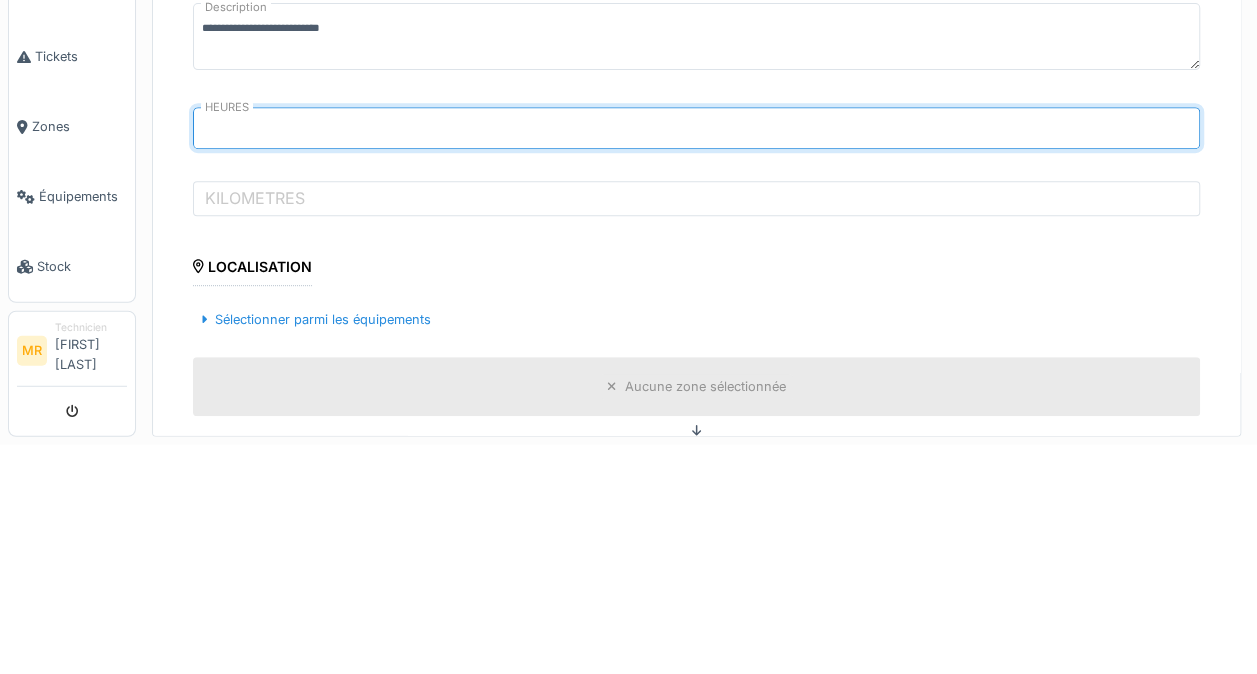 type on "*****" 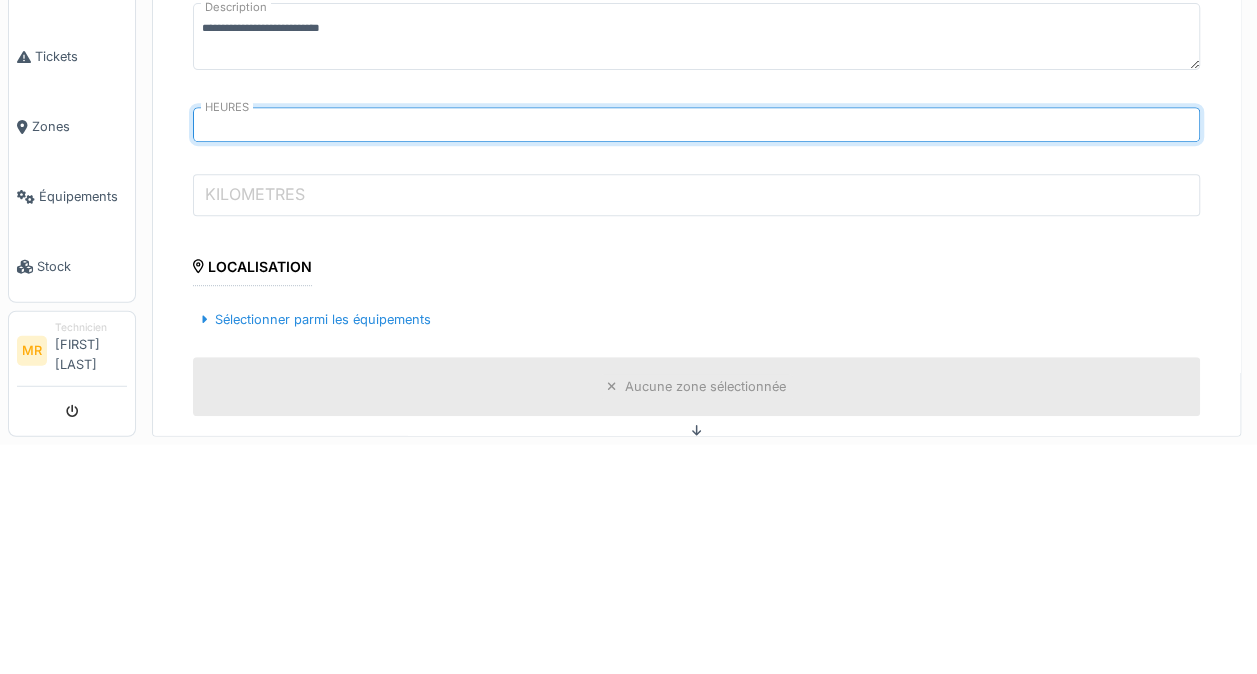click on "KILOMETRES" at bounding box center (696, 424) 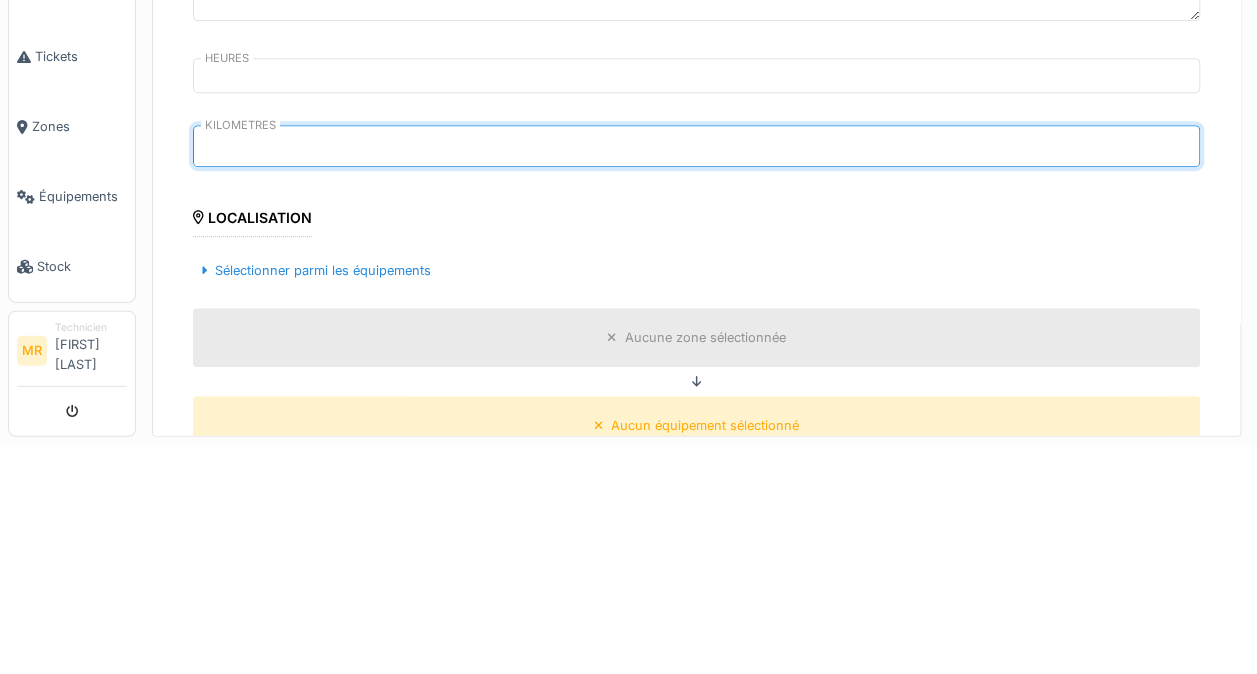 scroll, scrollTop: 256, scrollLeft: 0, axis: vertical 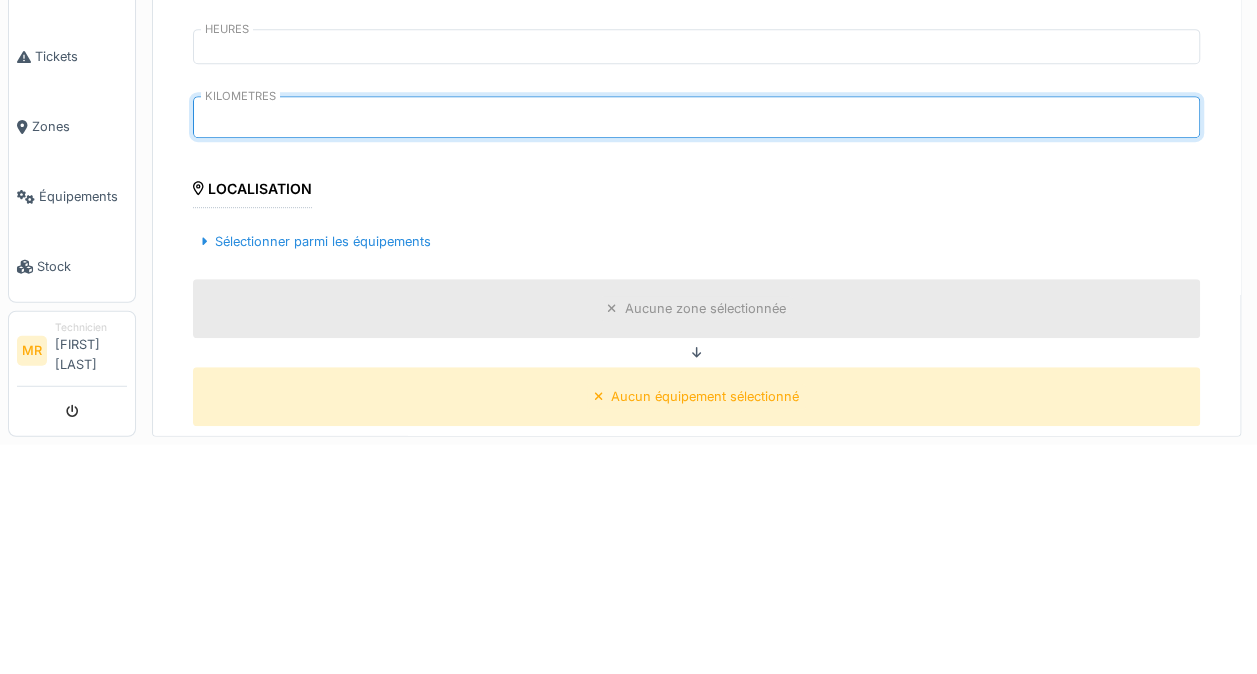 type on "******" 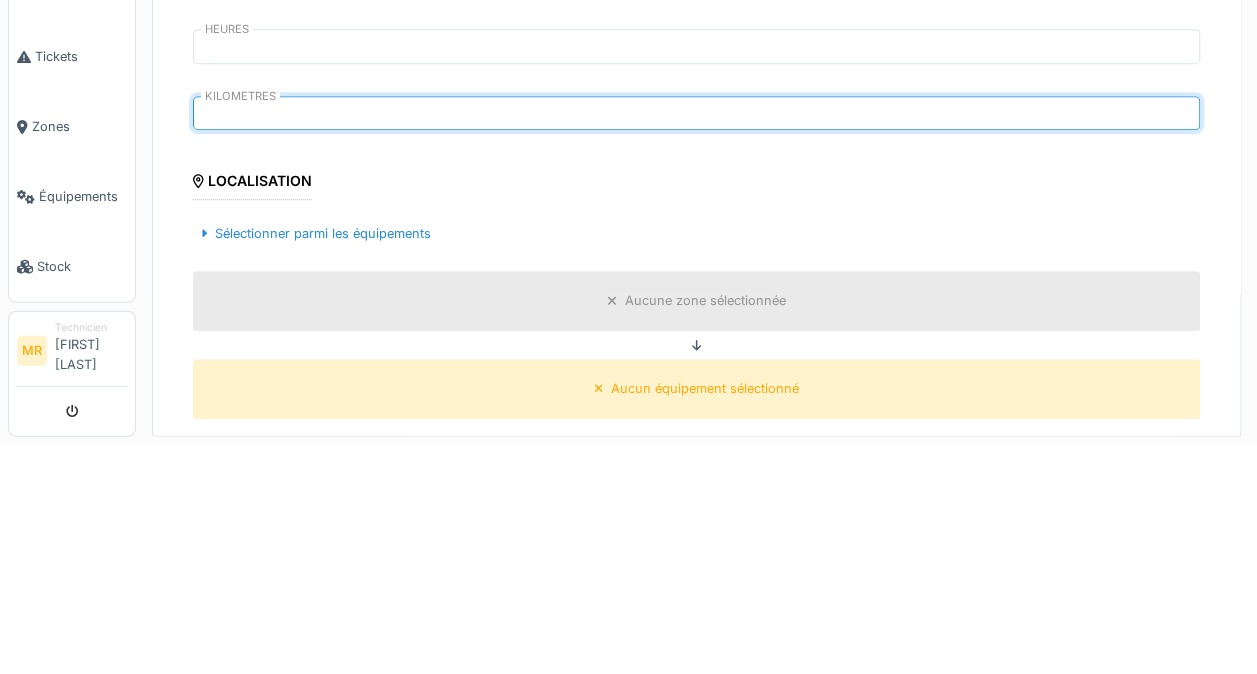 click on "Sélectionner parmi les équipements" at bounding box center (316, 462) 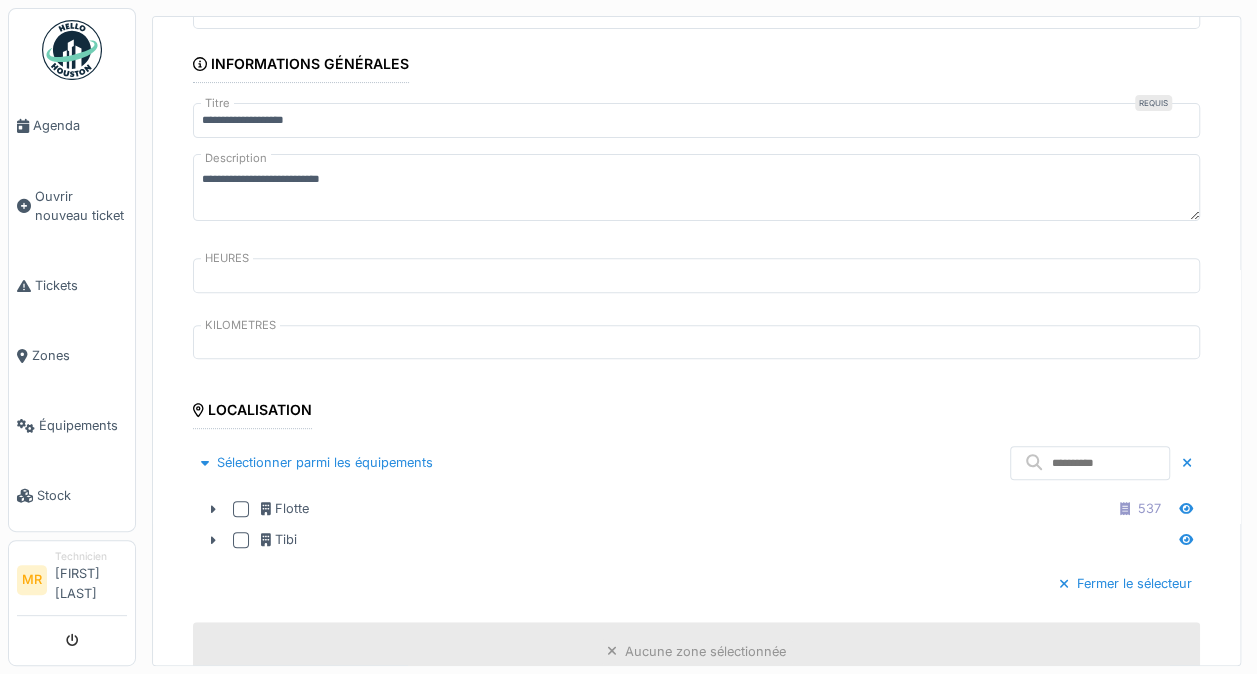 click at bounding box center (241, 509) 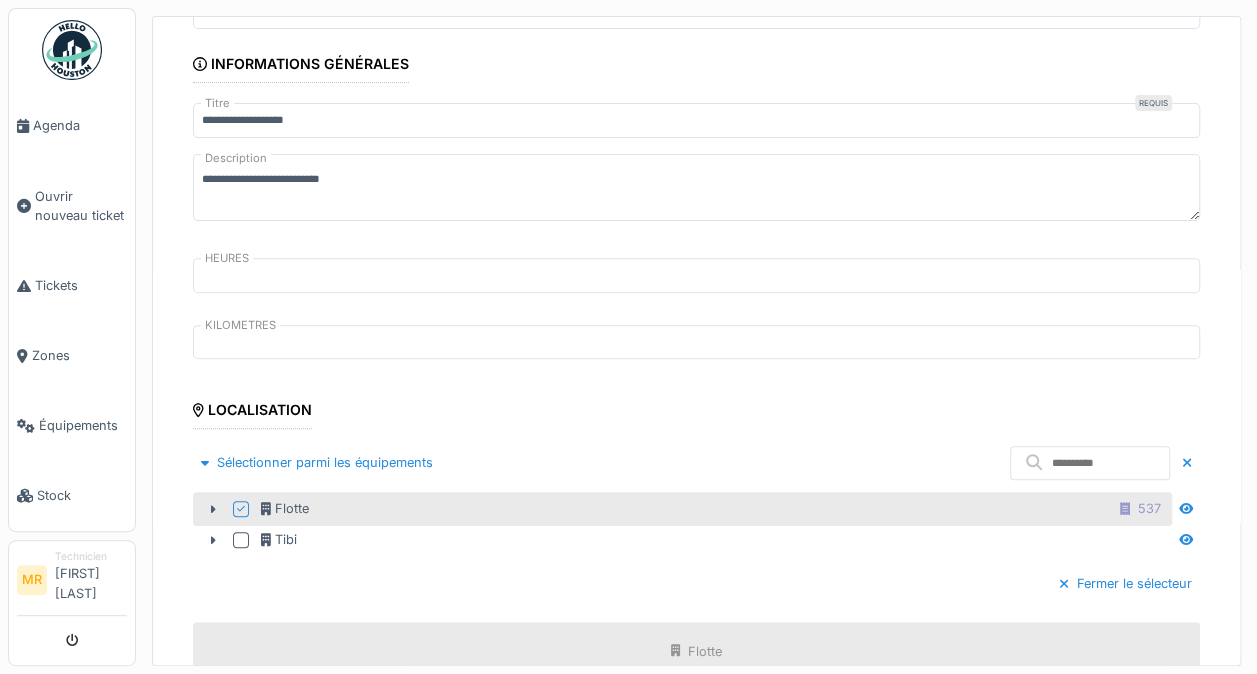 click at bounding box center [213, 509] 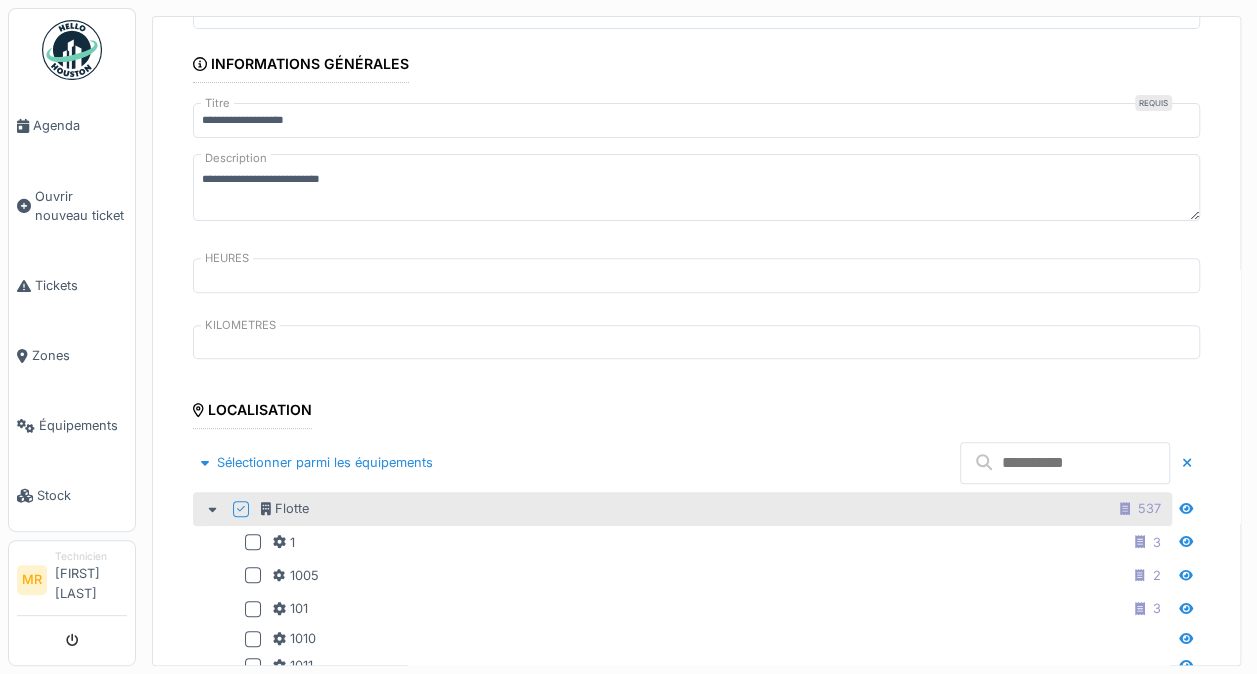 click at bounding box center (1065, 463) 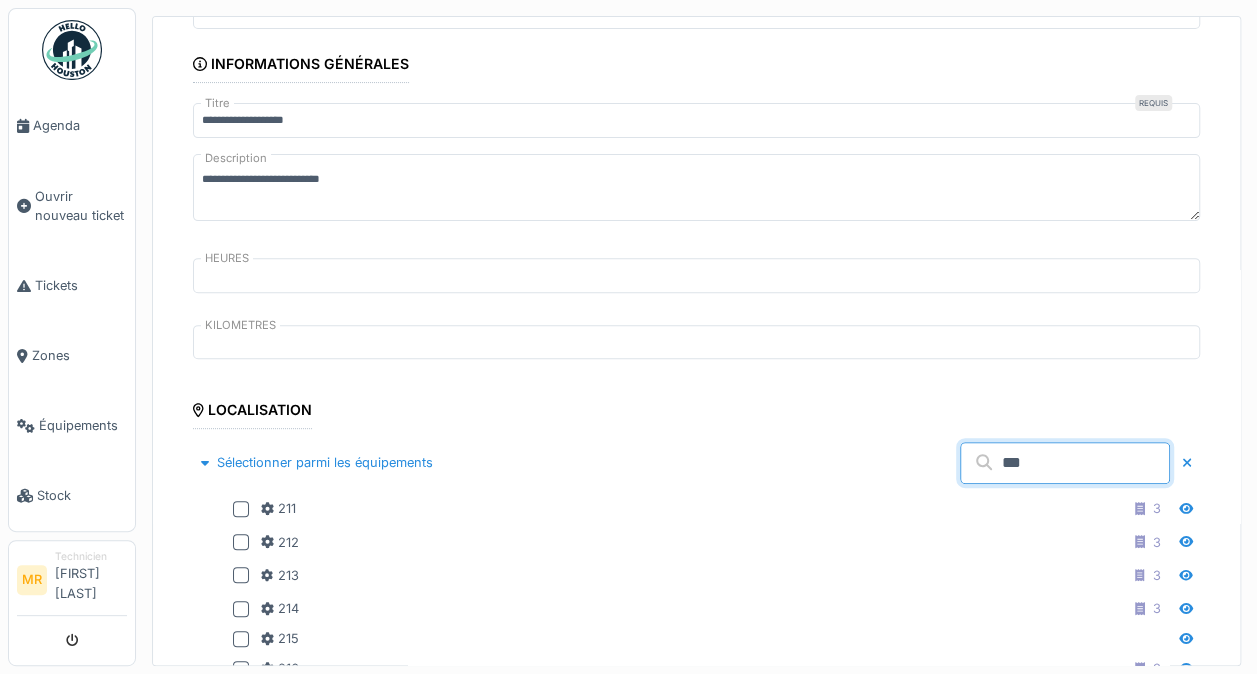 type on "***" 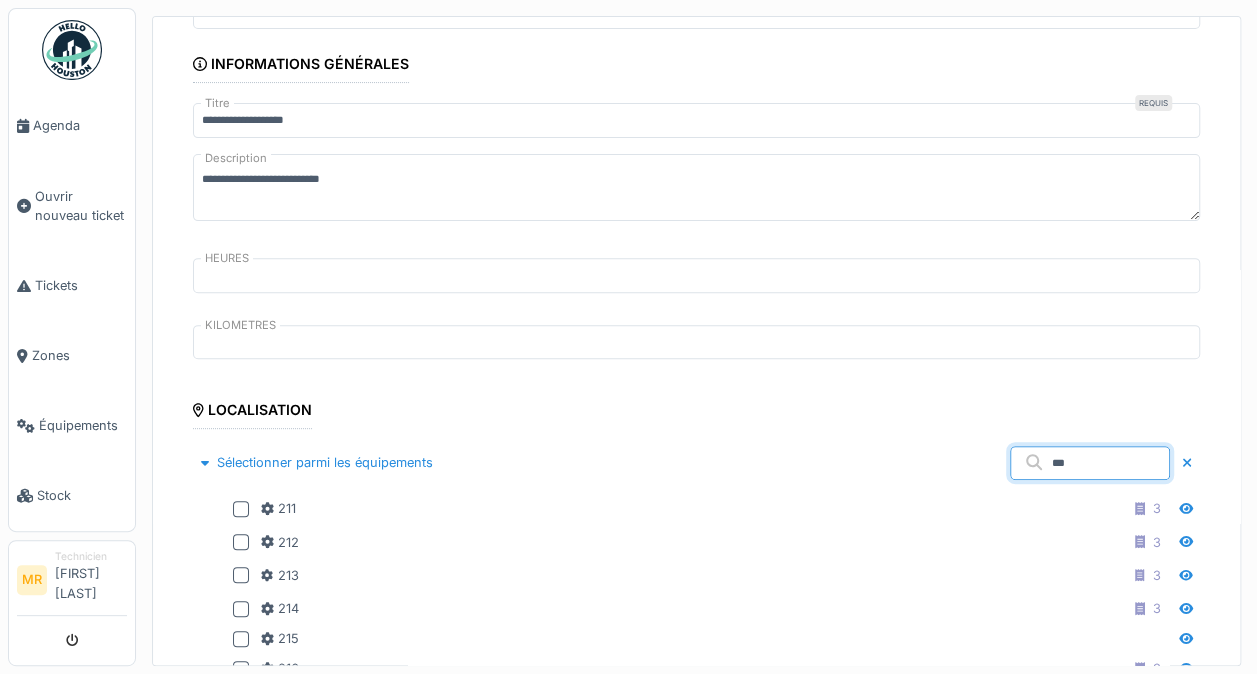 click at bounding box center (241, 609) 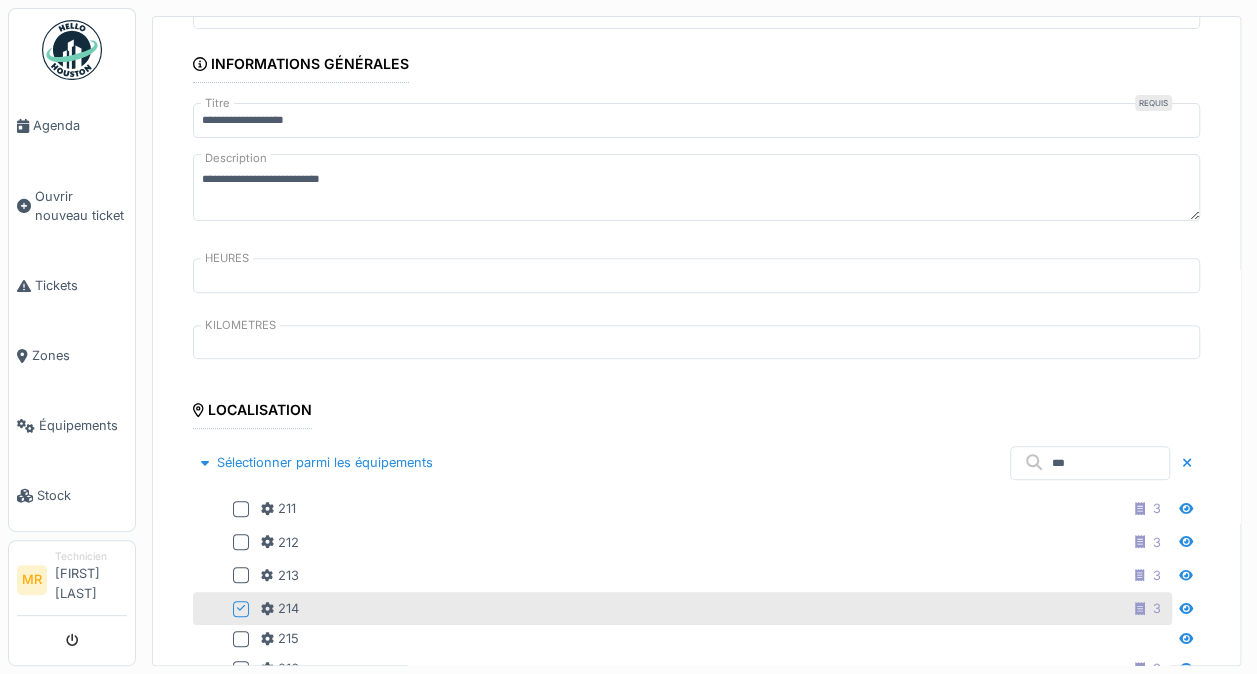 click on "Sélectionner parmi les équipements" at bounding box center [317, 462] 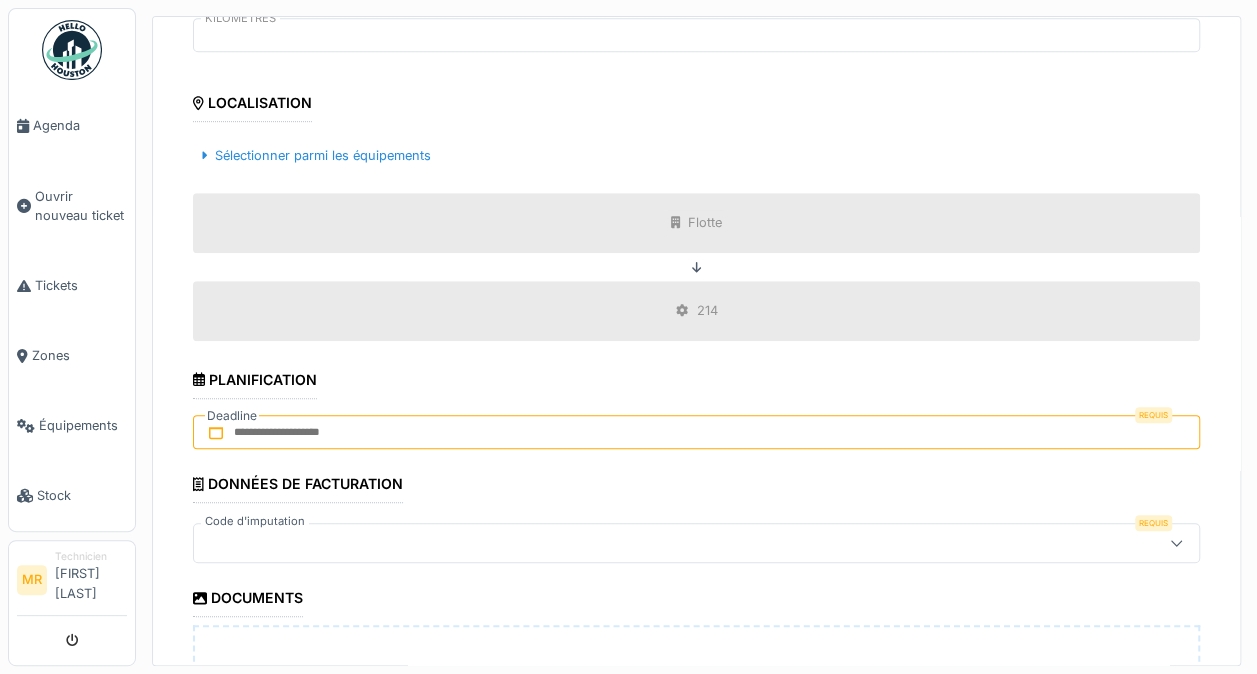 scroll, scrollTop: 565, scrollLeft: 0, axis: vertical 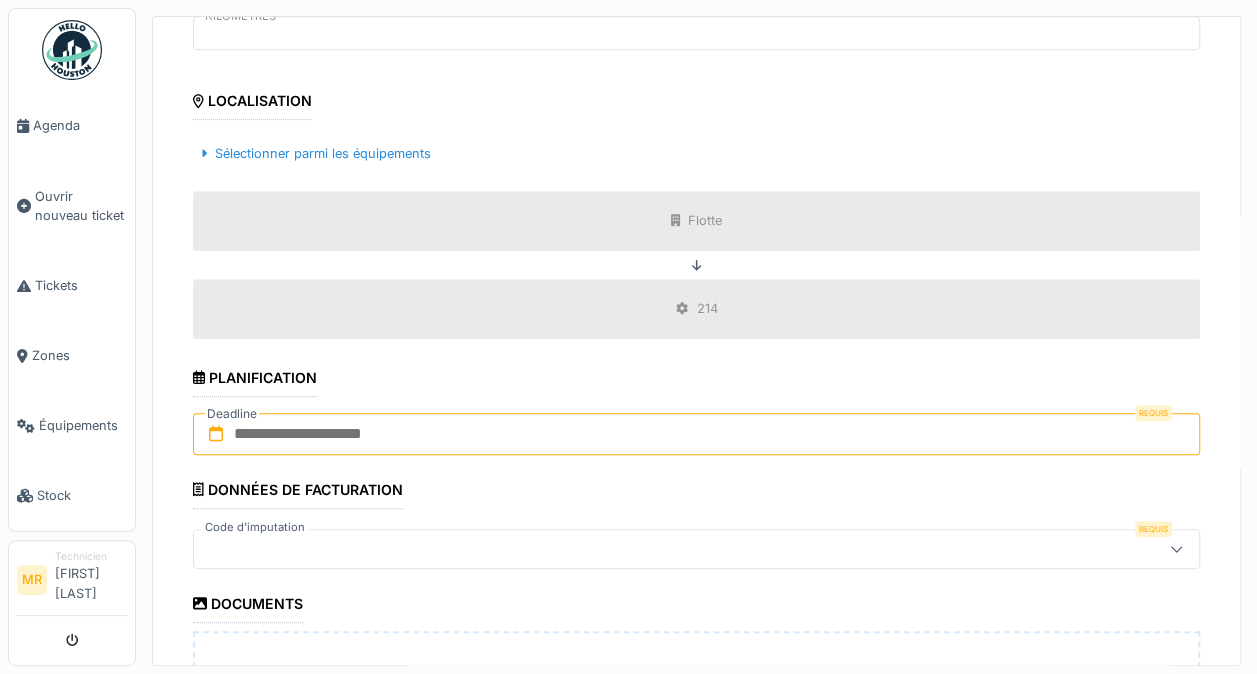 click at bounding box center (696, 434) 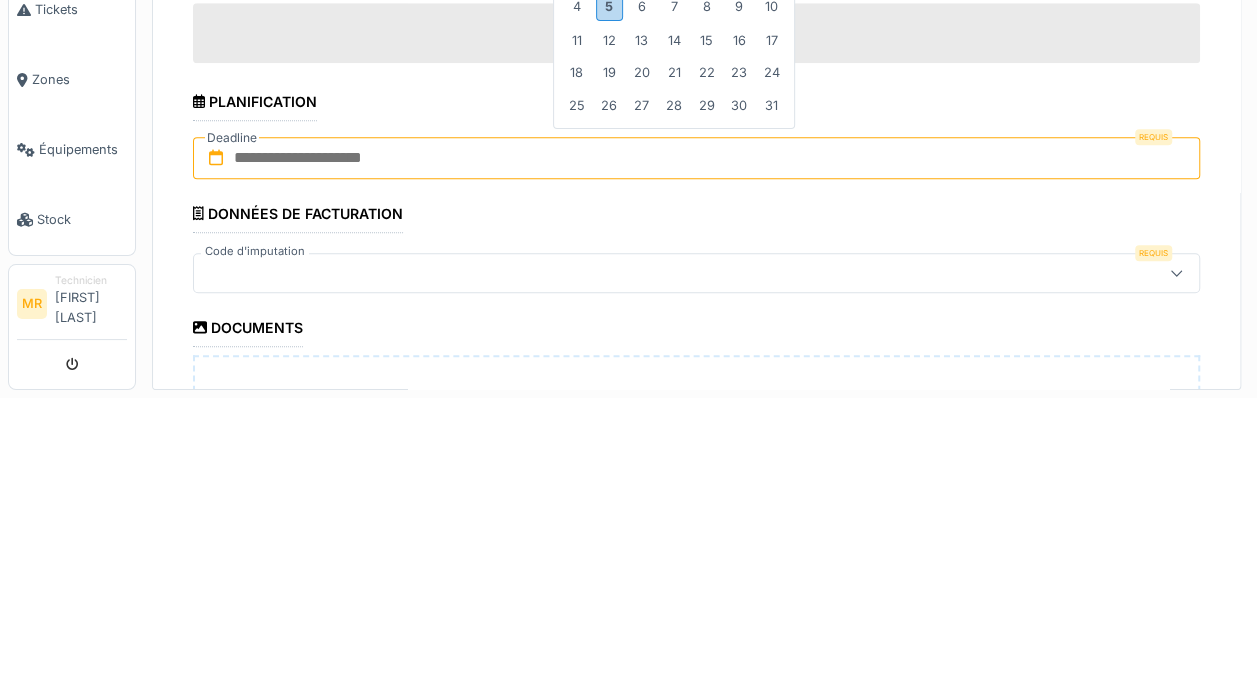 scroll, scrollTop: 509, scrollLeft: 0, axis: vertical 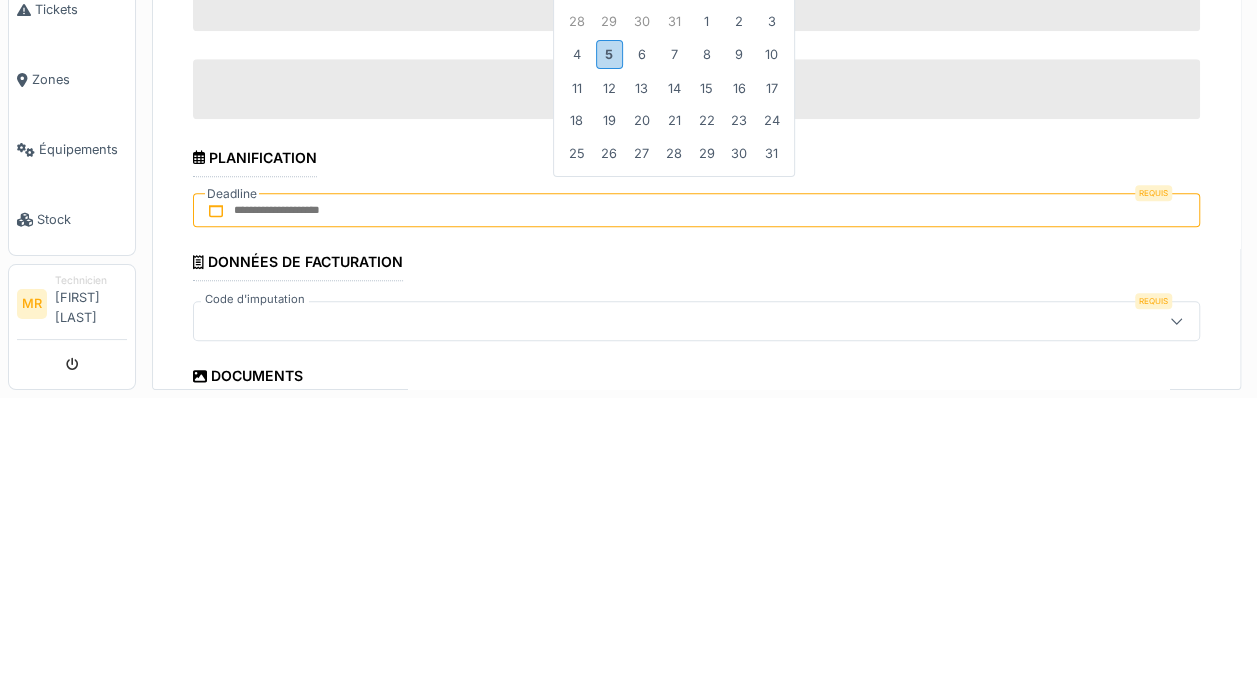 click on "5" at bounding box center (609, 330) 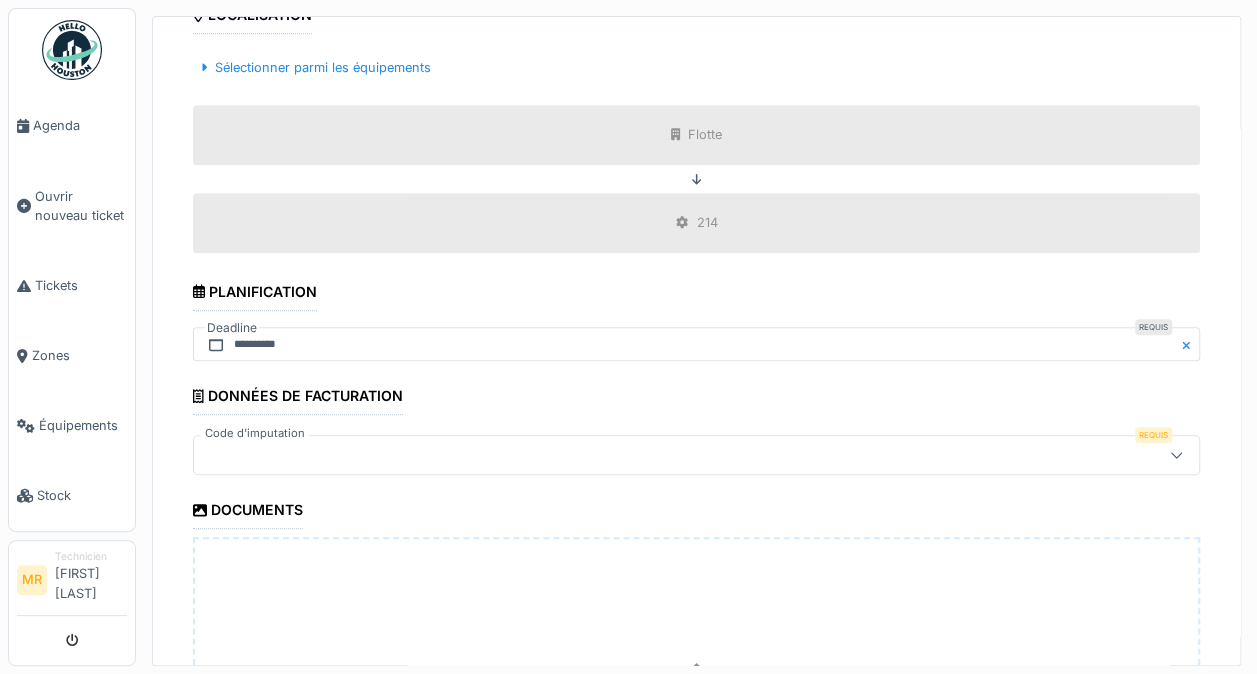 scroll, scrollTop: 656, scrollLeft: 0, axis: vertical 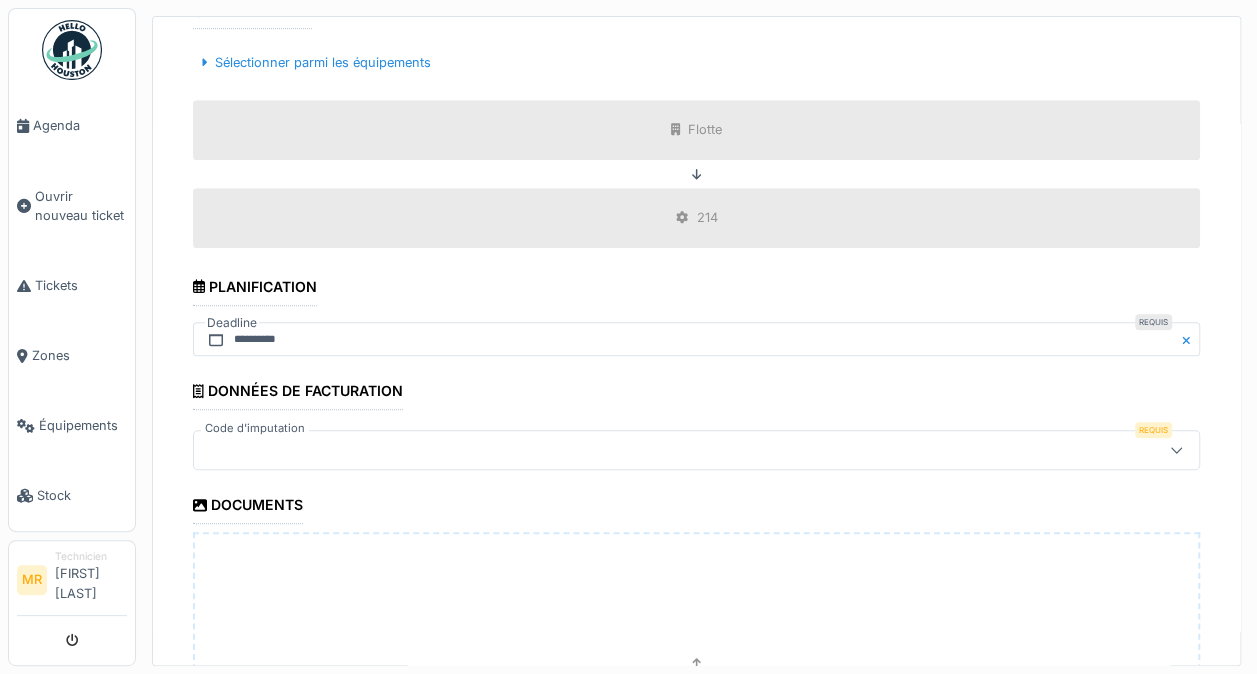 click at bounding box center (646, 450) 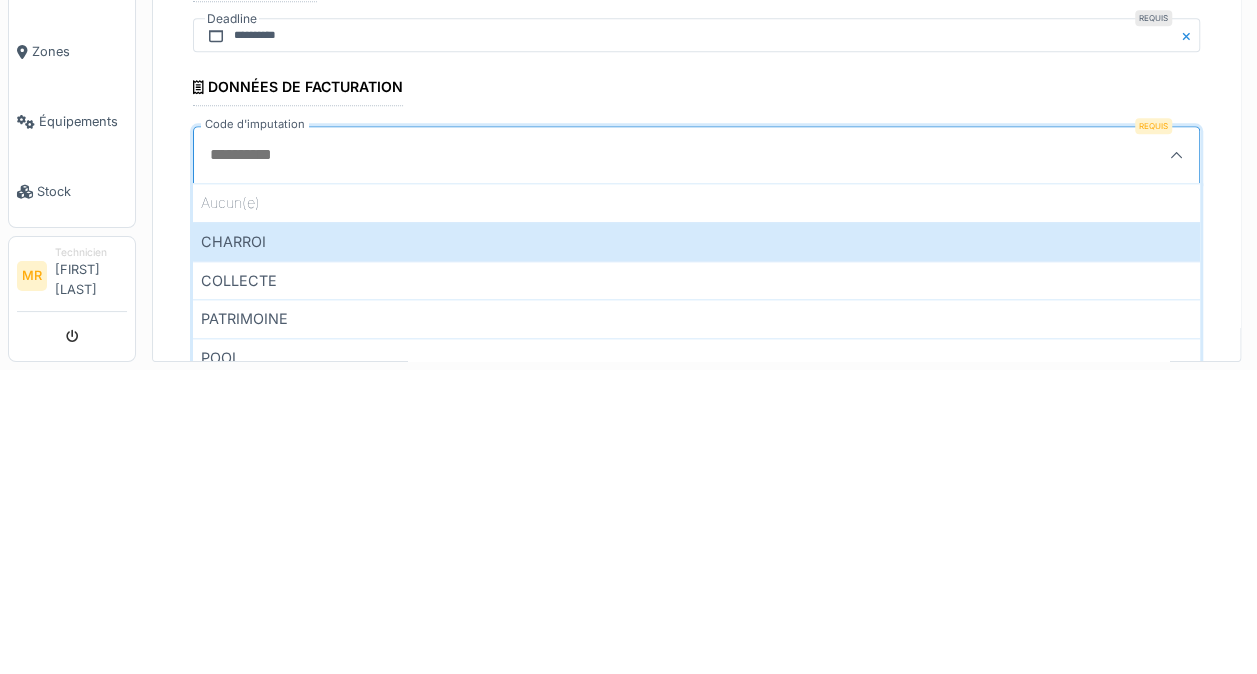 click on "COLLECTE" at bounding box center [696, 584] 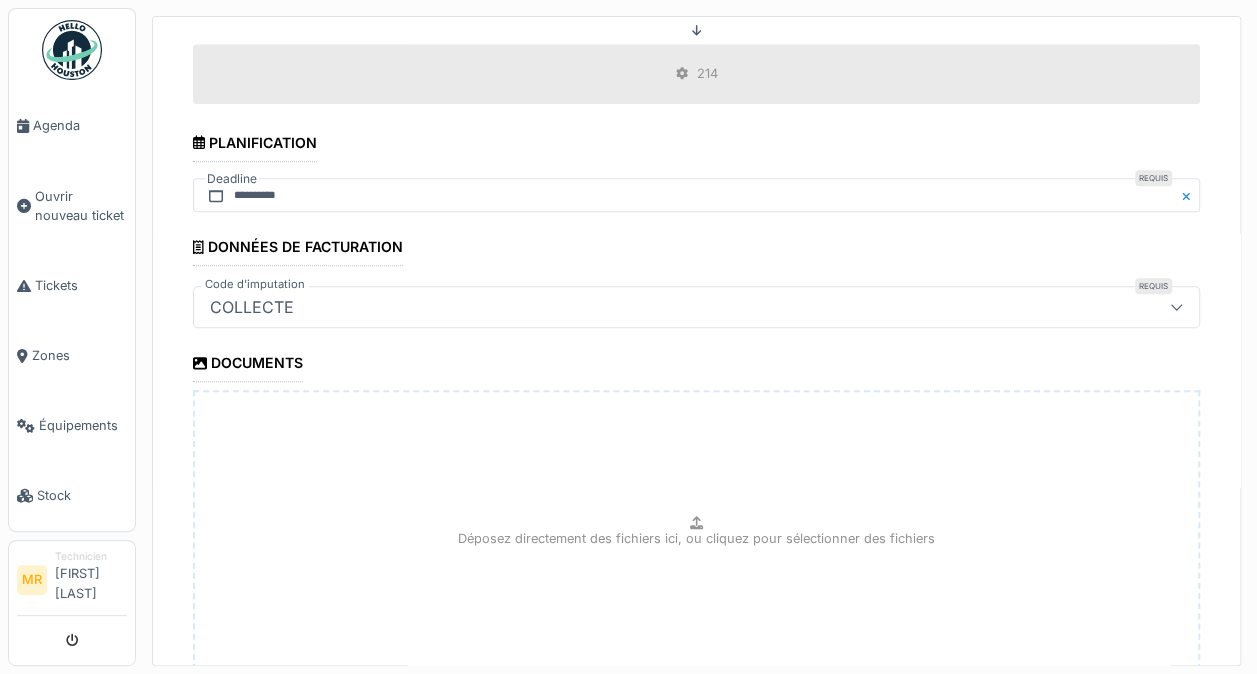 scroll, scrollTop: 952, scrollLeft: 0, axis: vertical 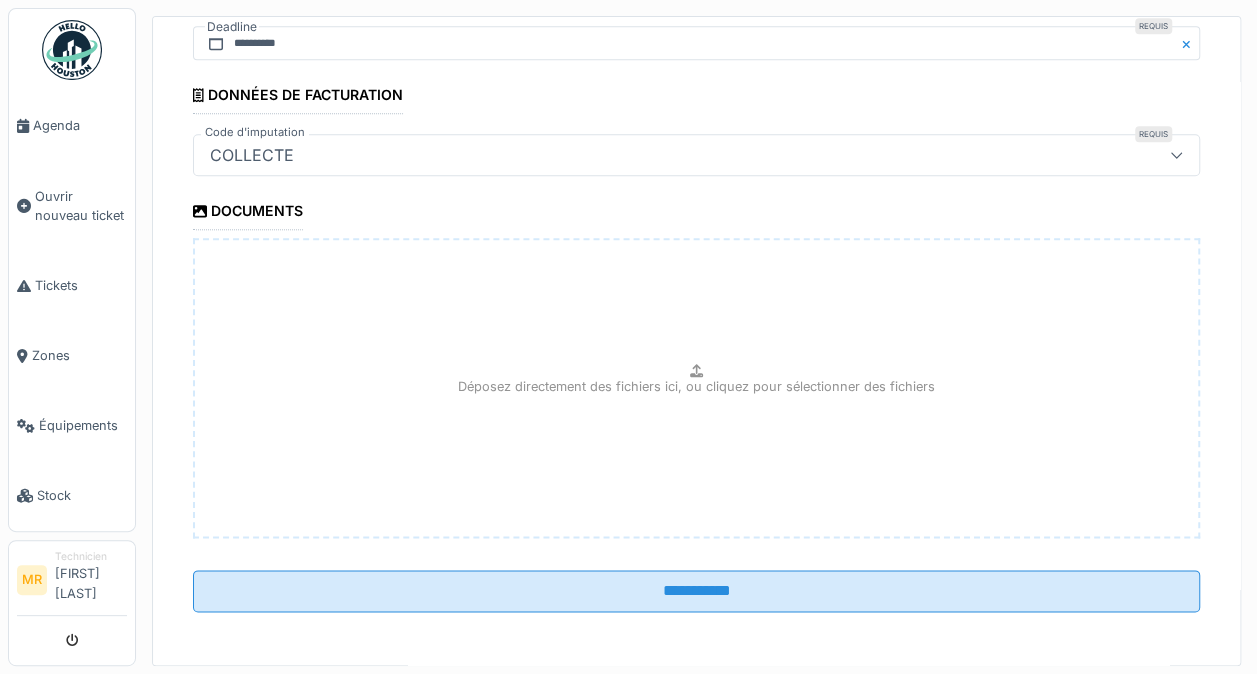 click on "**********" at bounding box center [696, 591] 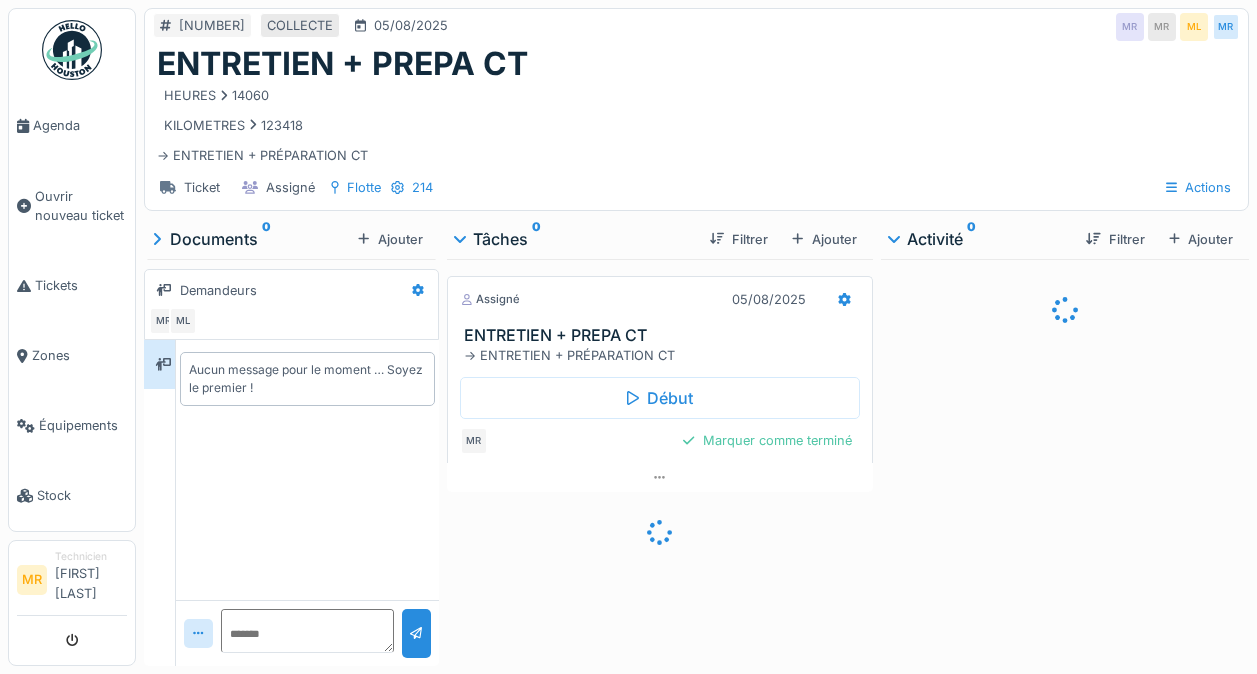 scroll, scrollTop: 0, scrollLeft: 0, axis: both 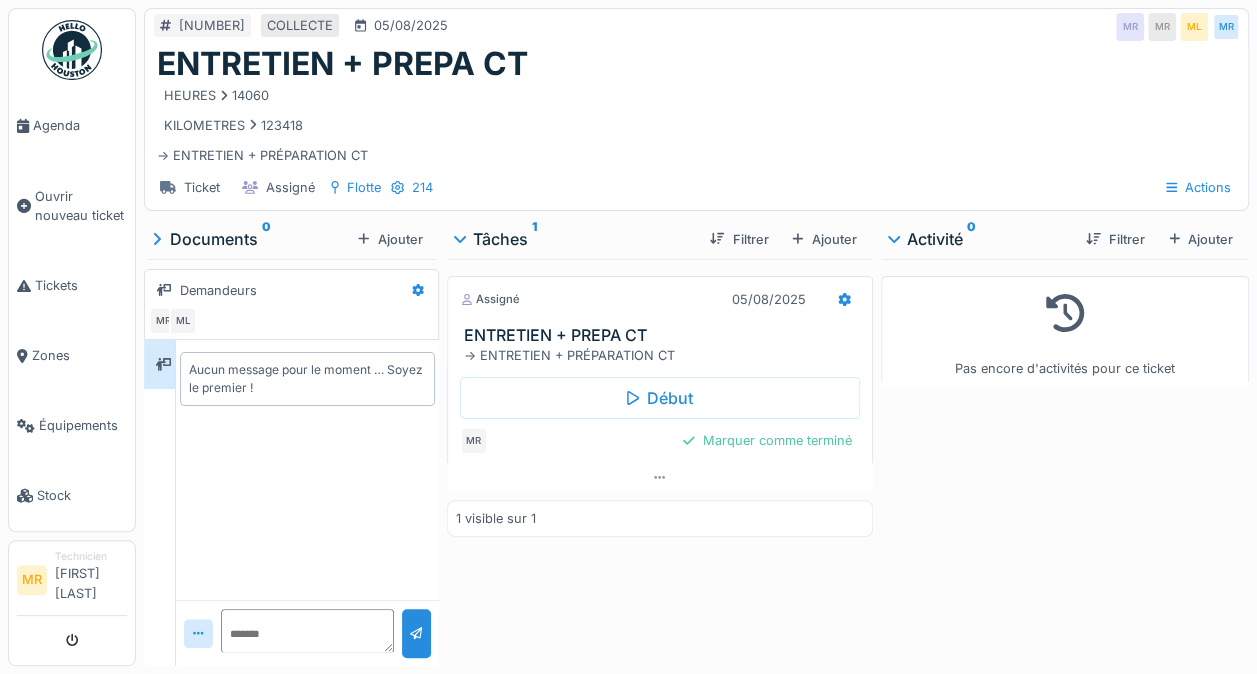 click on "Début" at bounding box center (660, 398) 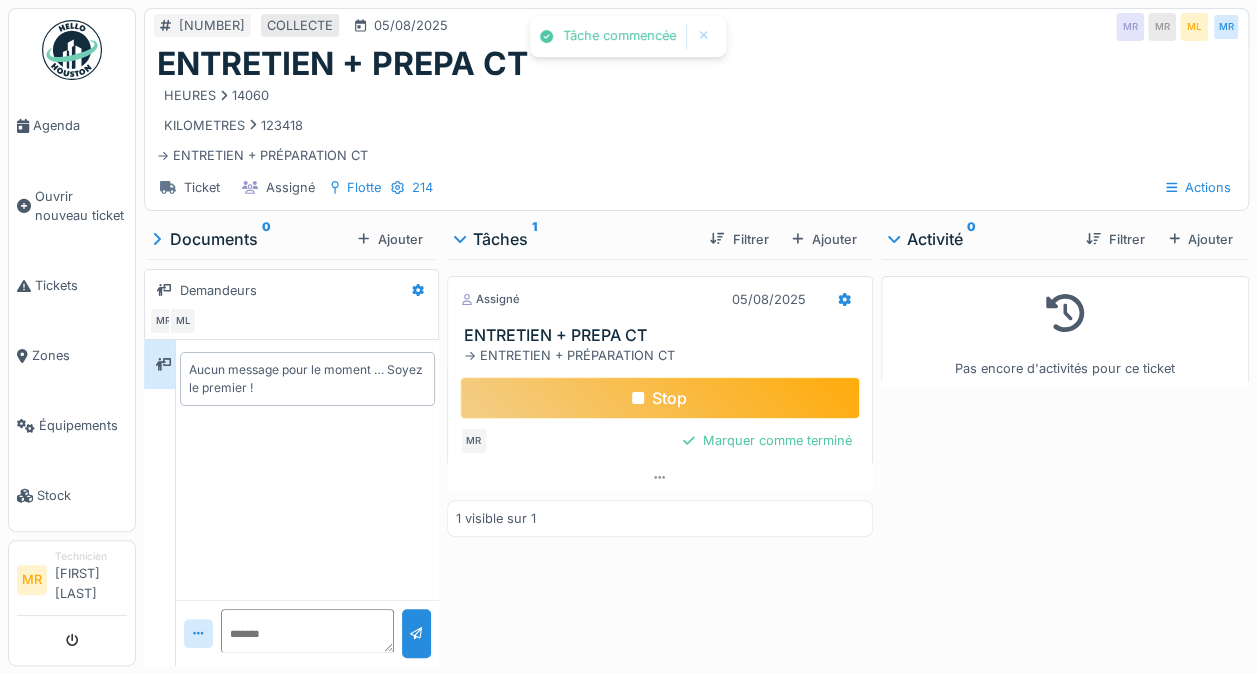 click on "Stop" at bounding box center [660, 398] 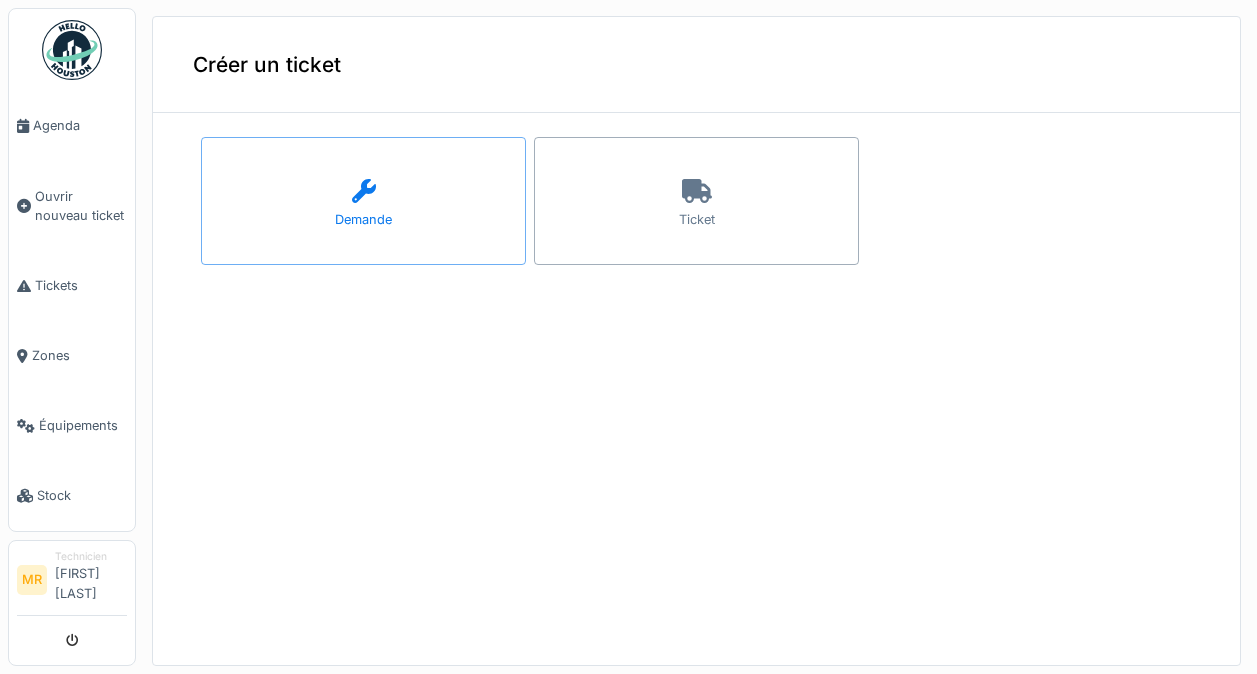 scroll, scrollTop: 0, scrollLeft: 0, axis: both 